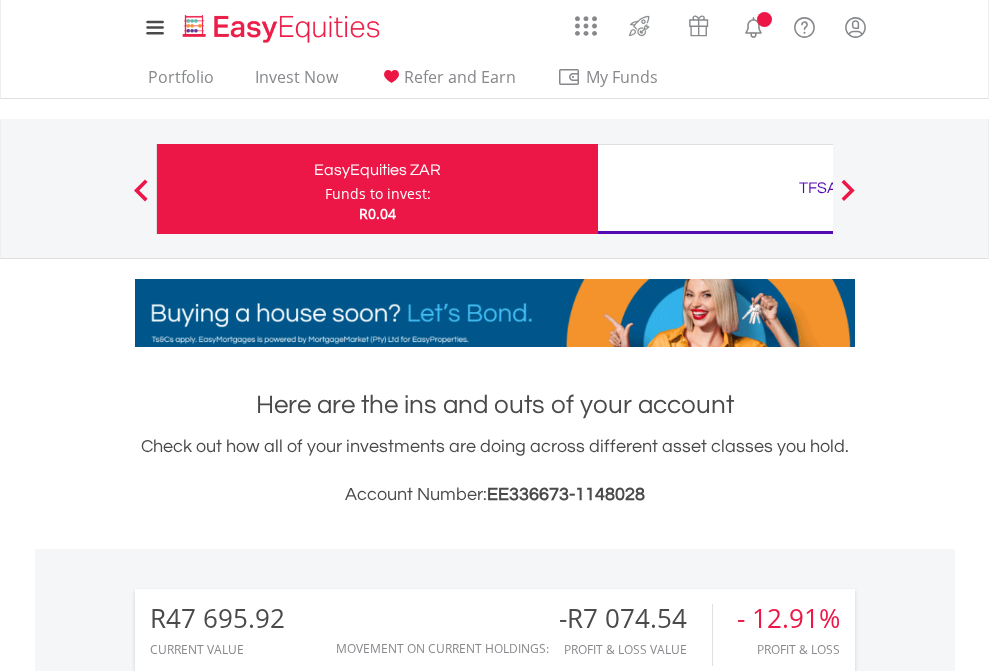 scroll, scrollTop: 0, scrollLeft: 0, axis: both 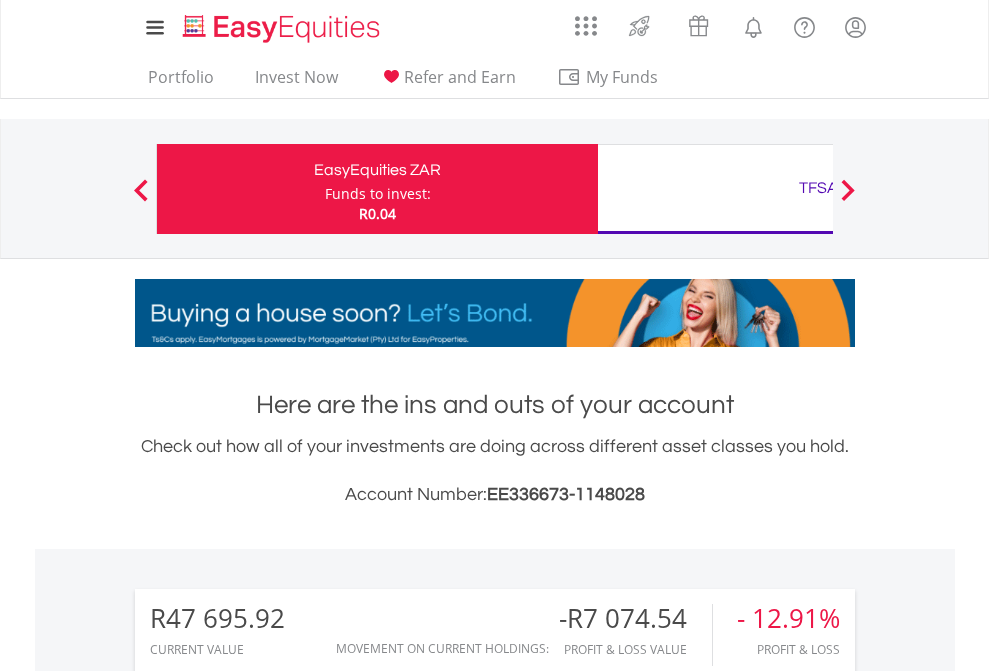 click on "Funds to invest:" at bounding box center [378, 194] 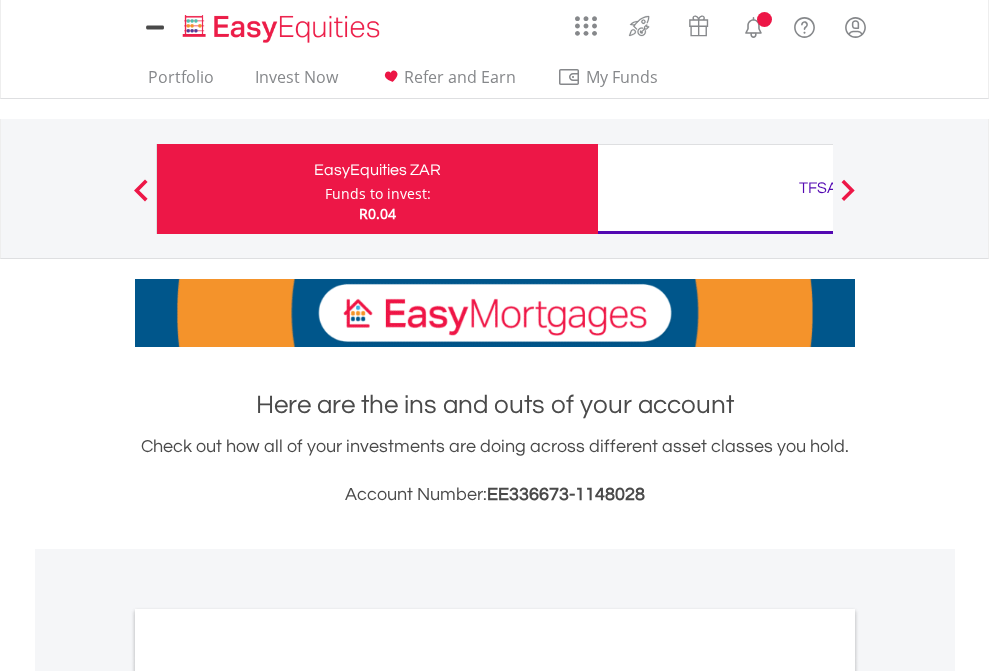 scroll, scrollTop: 0, scrollLeft: 0, axis: both 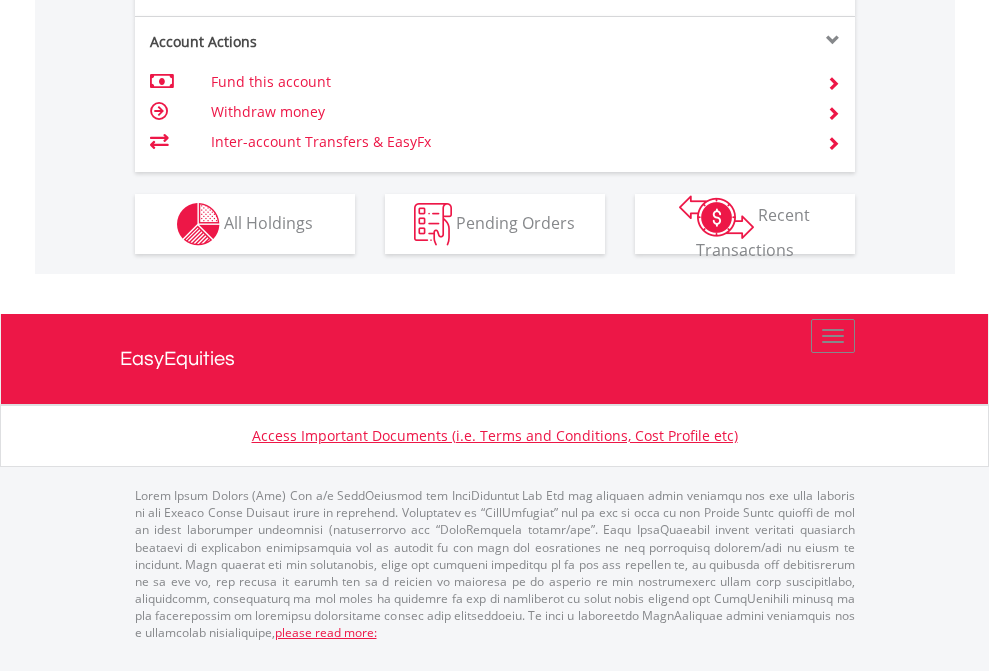 click on "Investment types" at bounding box center (706, -337) 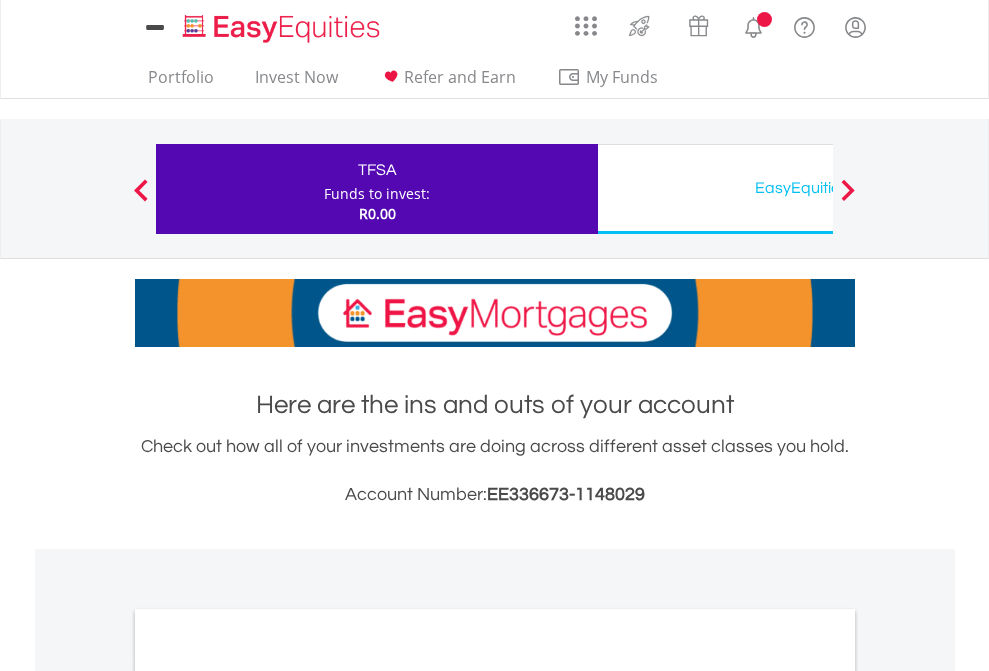 scroll, scrollTop: 0, scrollLeft: 0, axis: both 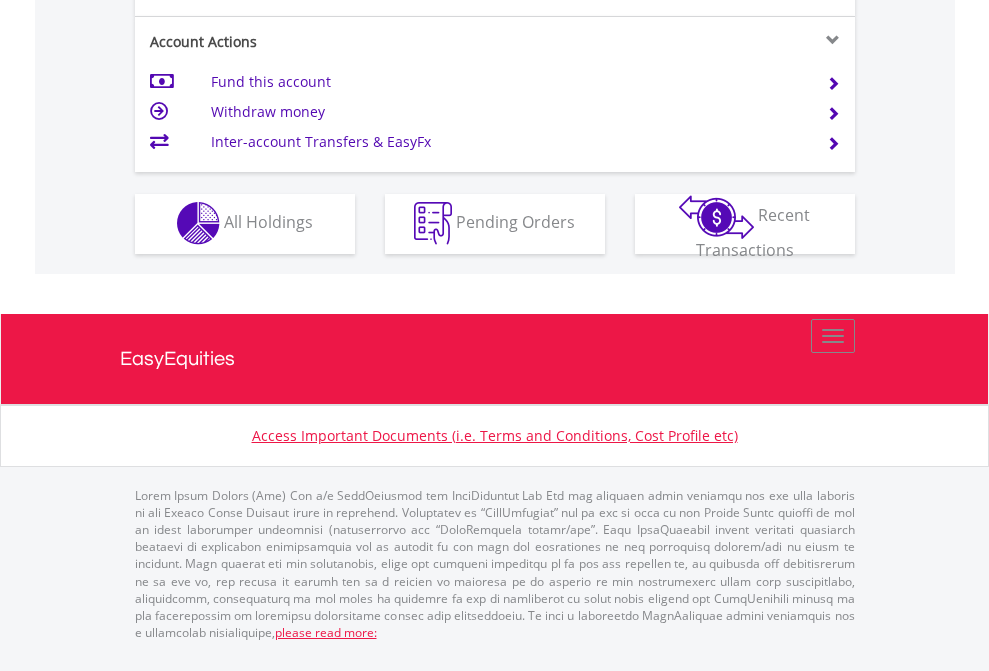 click on "Investment types" at bounding box center (706, -353) 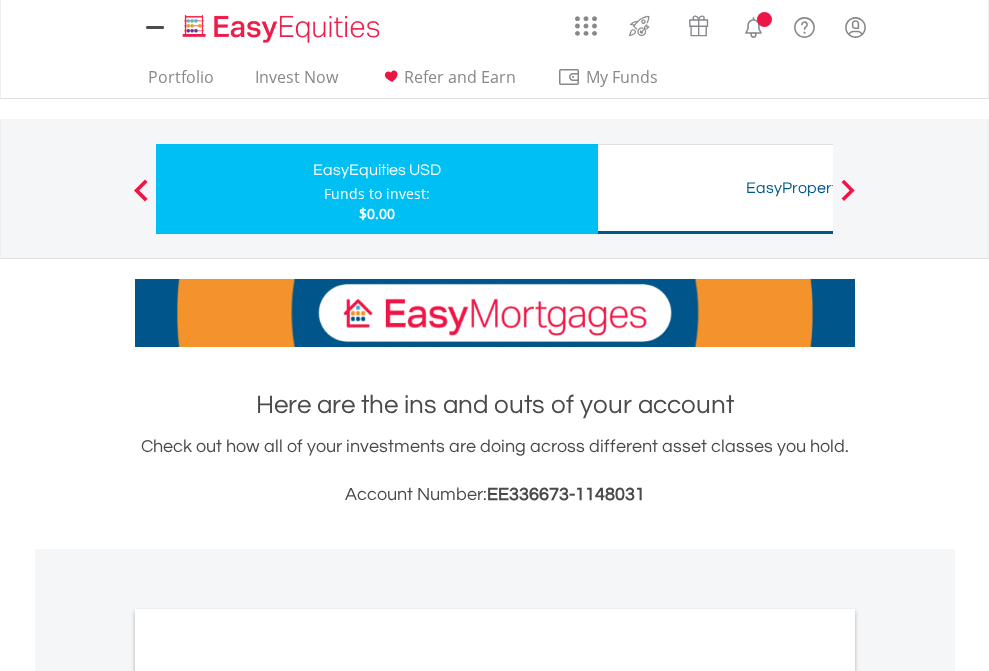 scroll, scrollTop: 0, scrollLeft: 0, axis: both 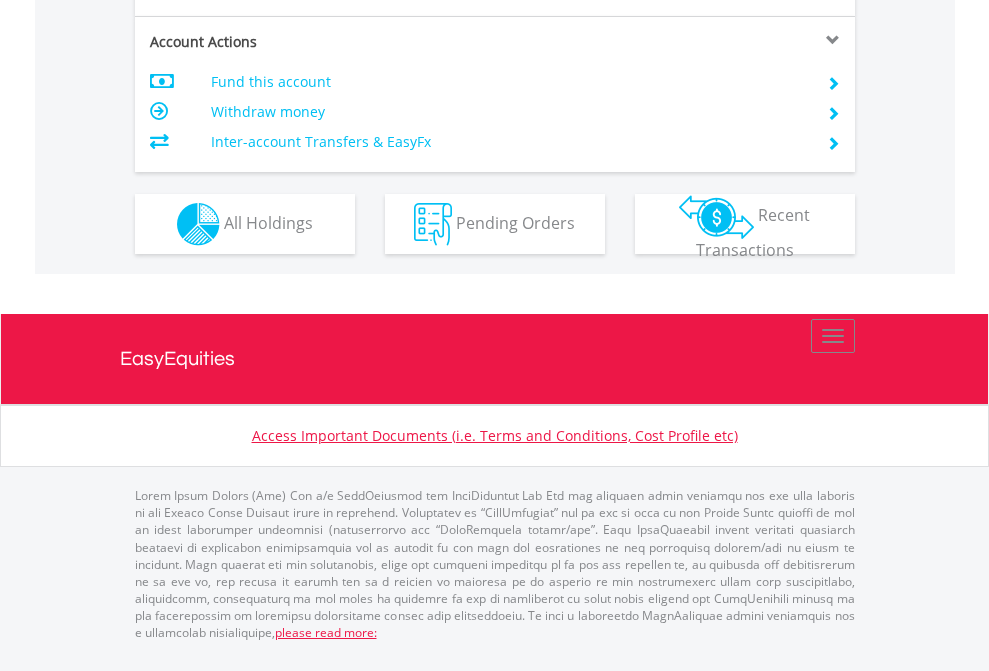 click on "Investment types" at bounding box center [706, -337] 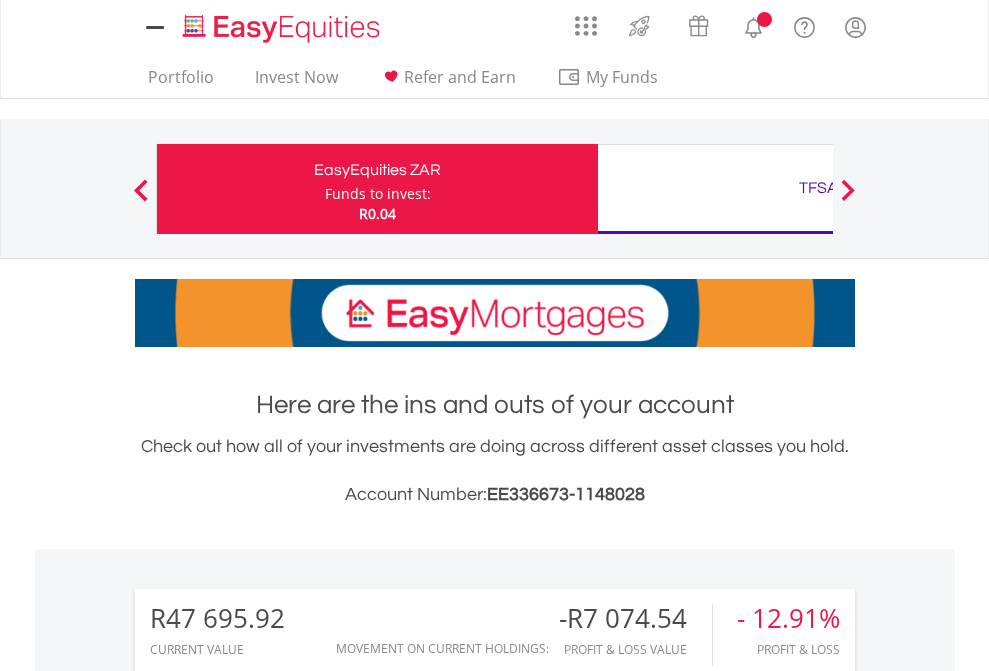 scroll, scrollTop: 0, scrollLeft: 0, axis: both 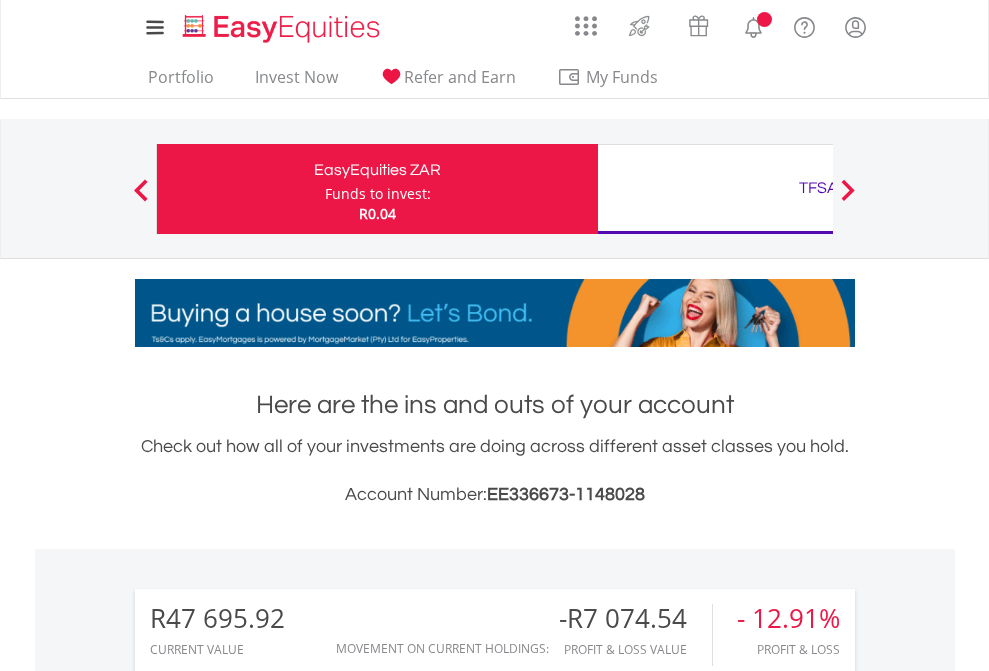 click on "All Holdings" at bounding box center [268, 1506] 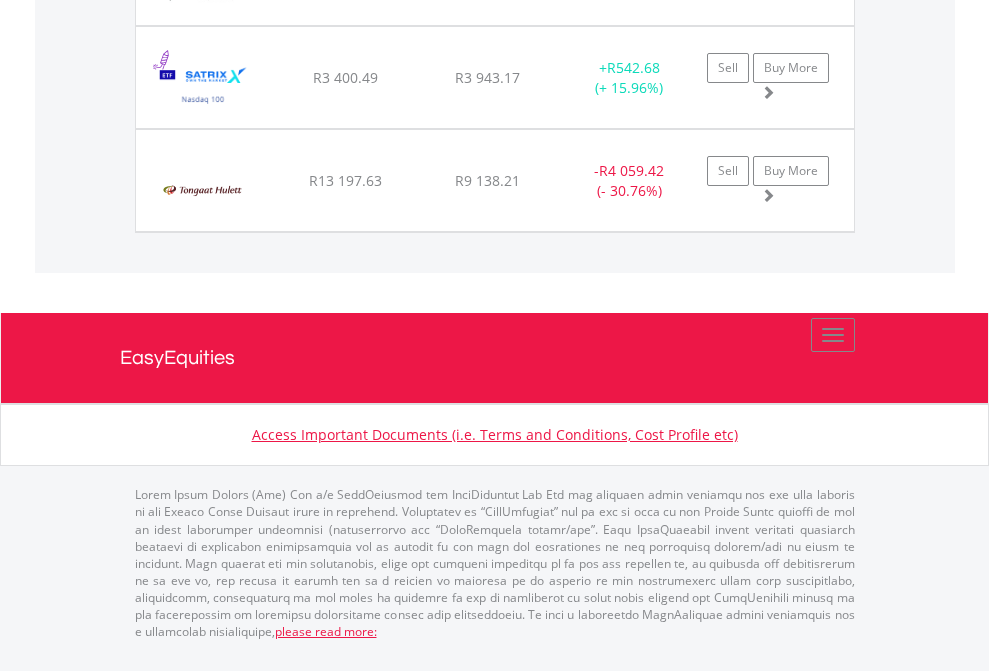 click on "TFSA" at bounding box center [818, -1585] 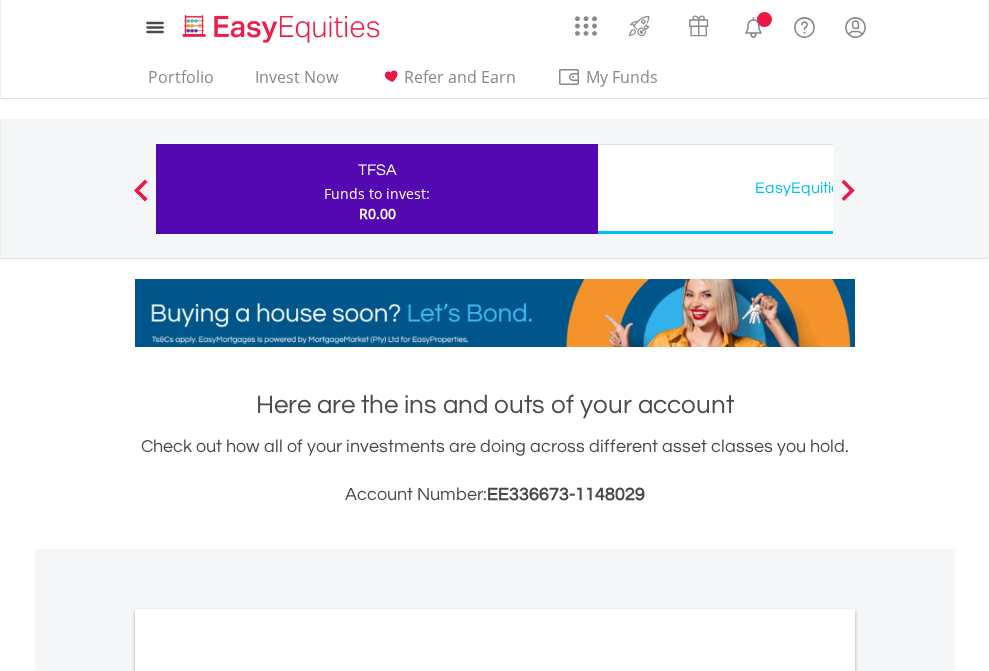 scroll, scrollTop: 0, scrollLeft: 0, axis: both 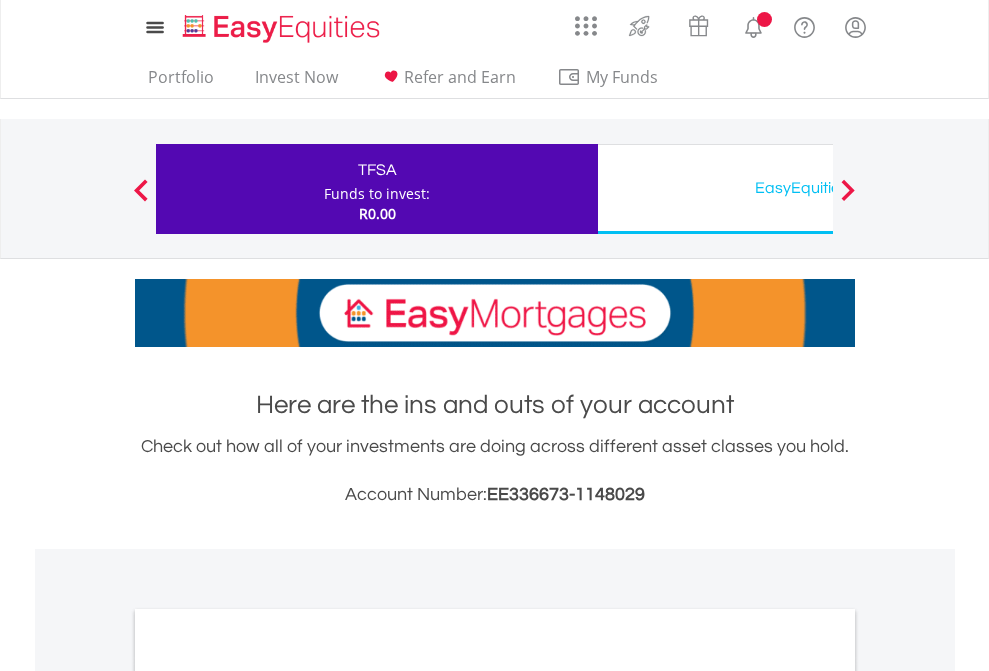 click on "All Holdings" at bounding box center (268, 1096) 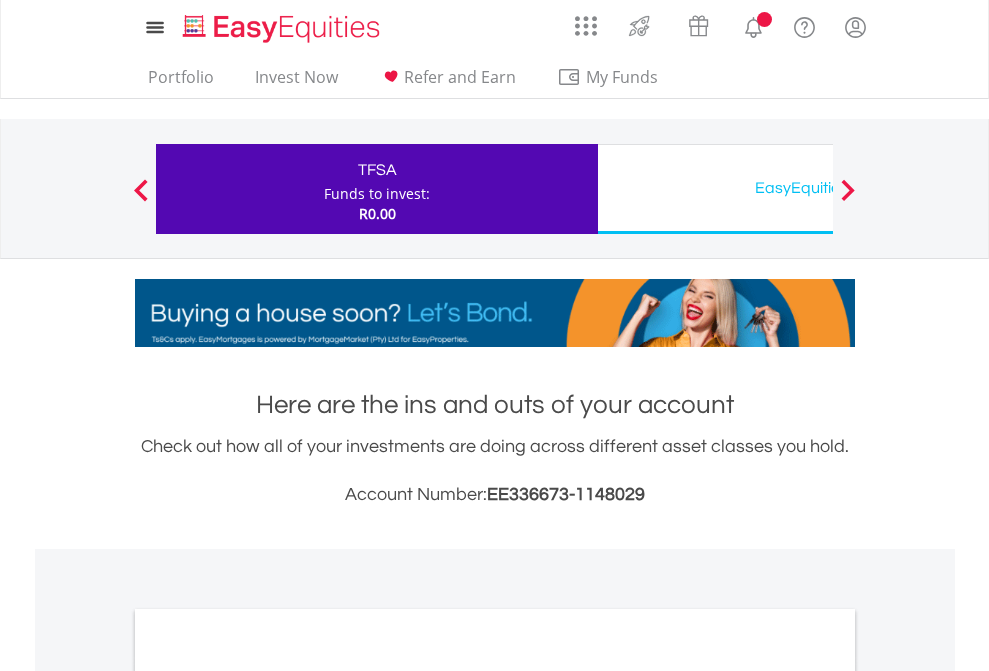 scroll, scrollTop: 1202, scrollLeft: 0, axis: vertical 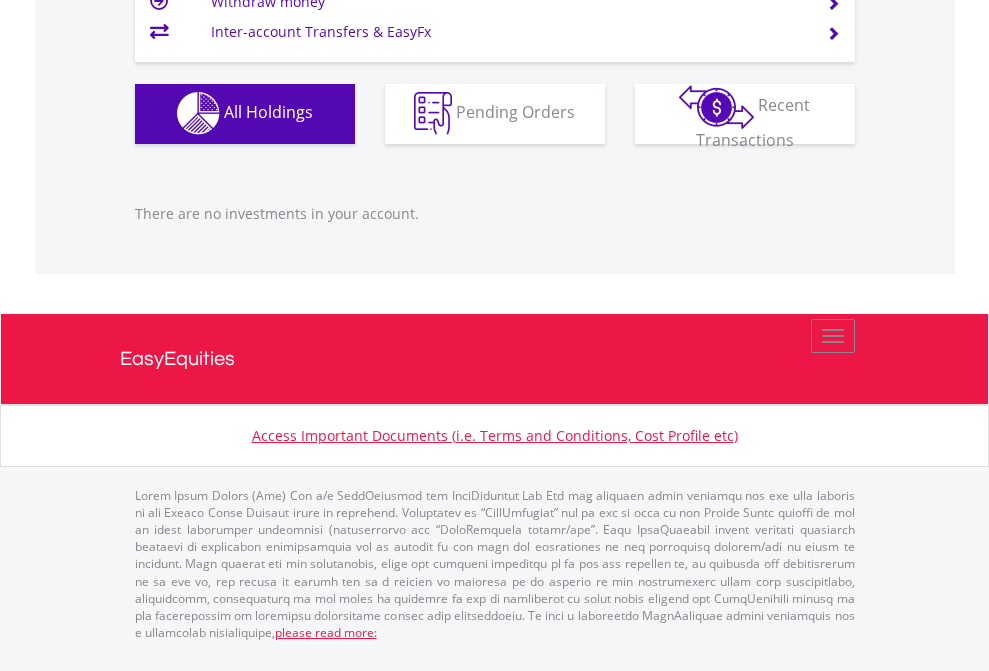click on "EasyEquities USD" at bounding box center (818, -1142) 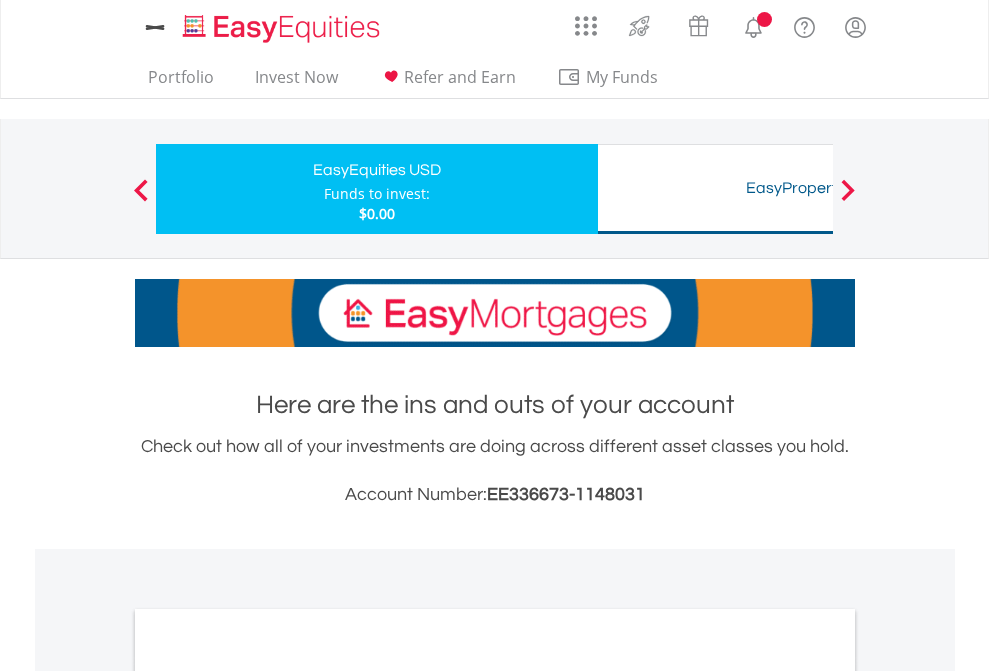 scroll, scrollTop: 0, scrollLeft: 0, axis: both 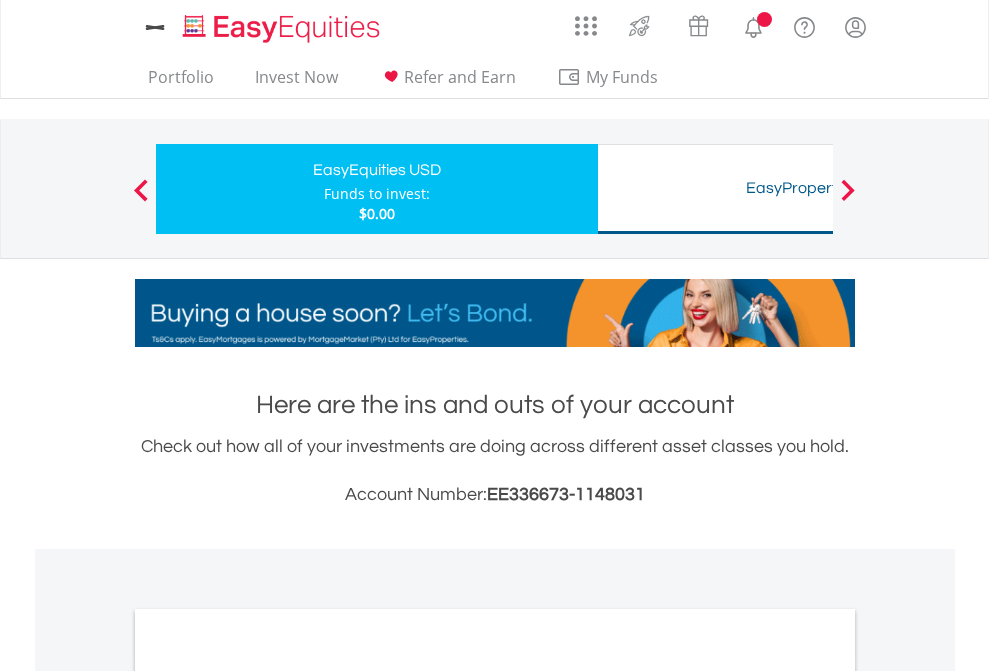 click on "All Holdings" at bounding box center (268, 1096) 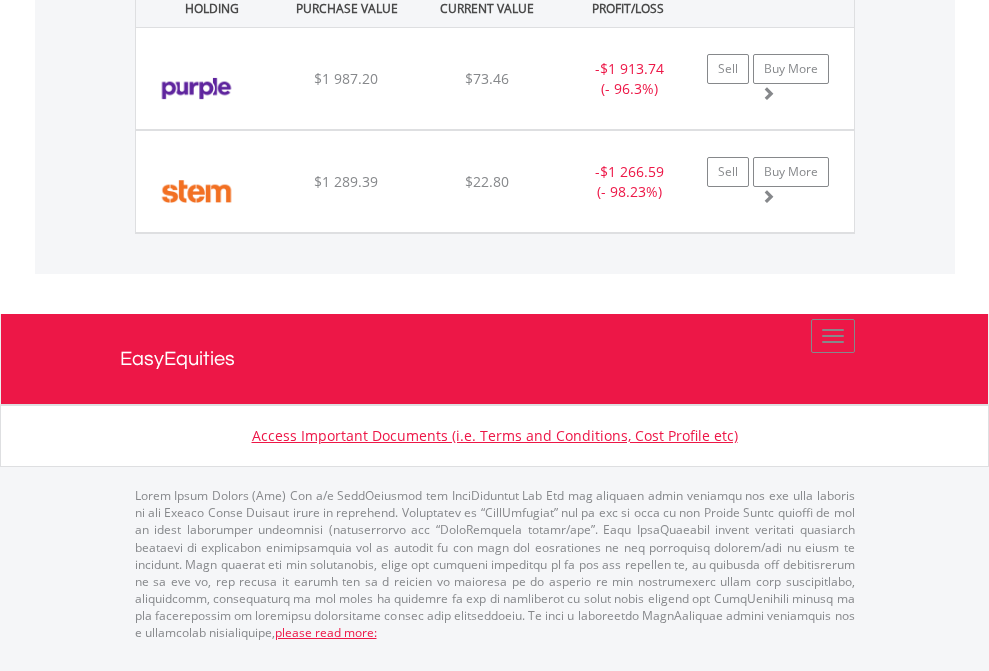 scroll, scrollTop: 2225, scrollLeft: 0, axis: vertical 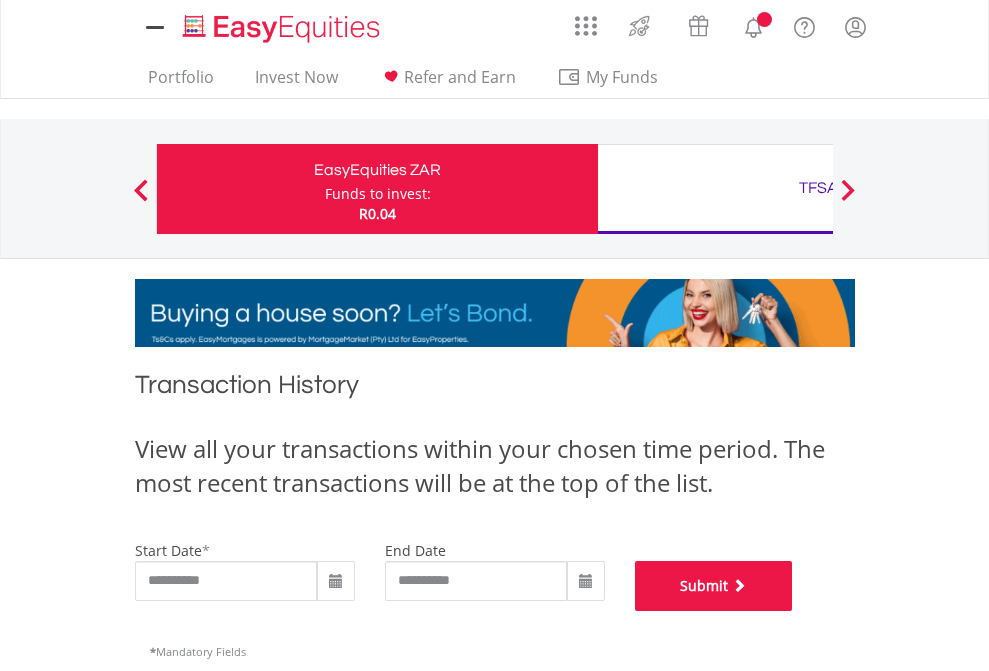 click on "Submit" at bounding box center (714, 586) 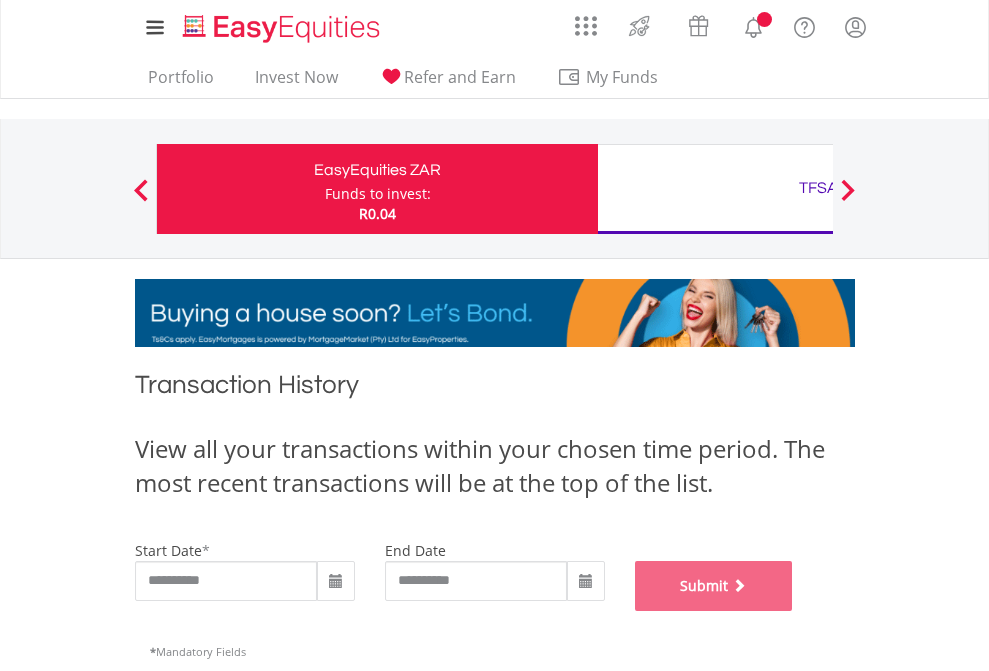 scroll, scrollTop: 811, scrollLeft: 0, axis: vertical 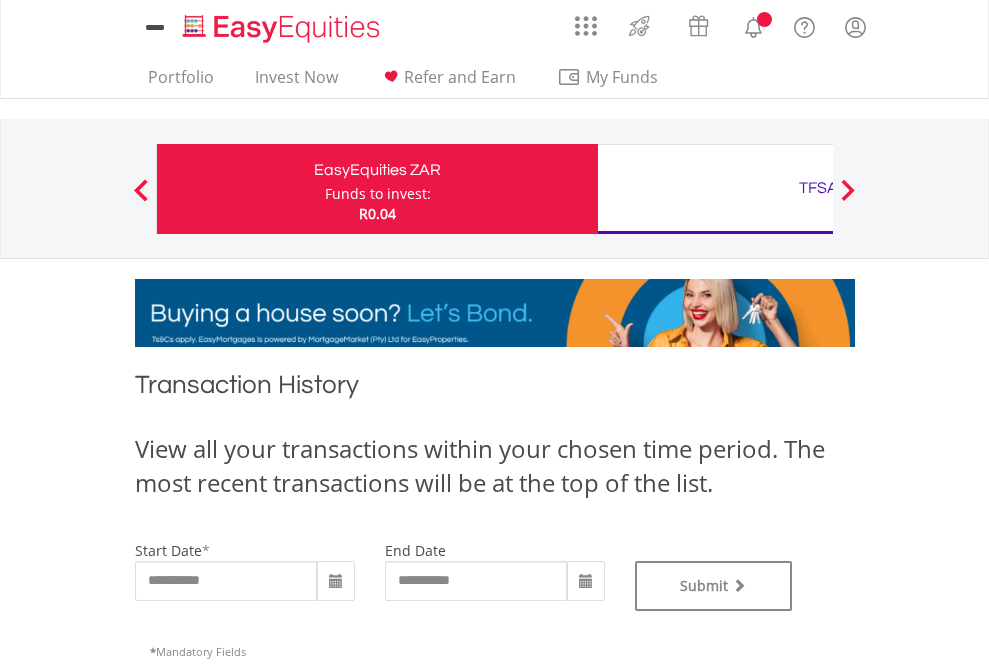 click on "TFSA" at bounding box center [818, 188] 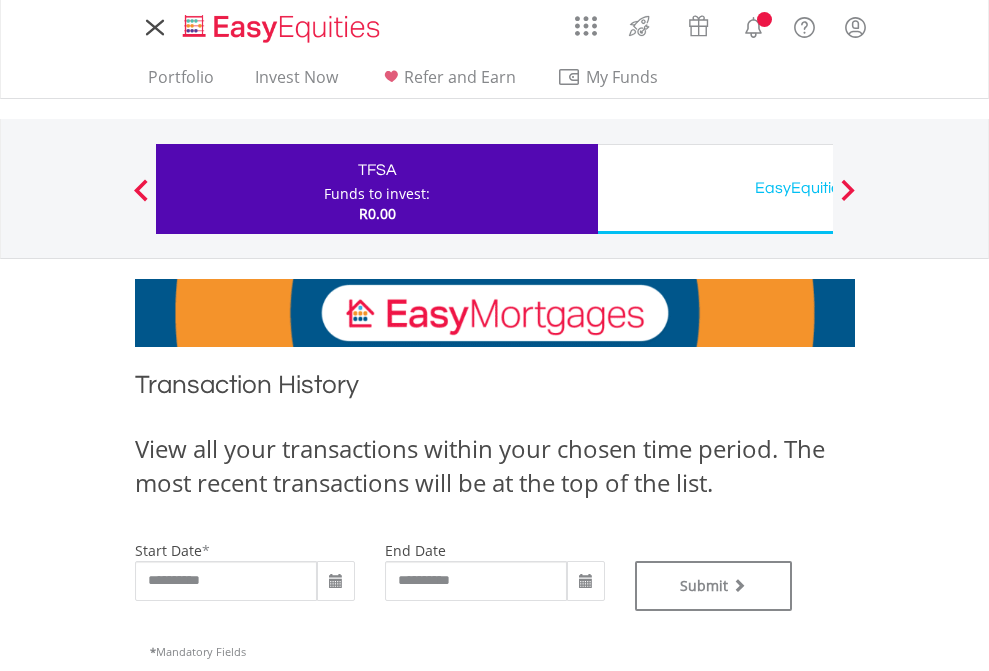 scroll, scrollTop: 0, scrollLeft: 0, axis: both 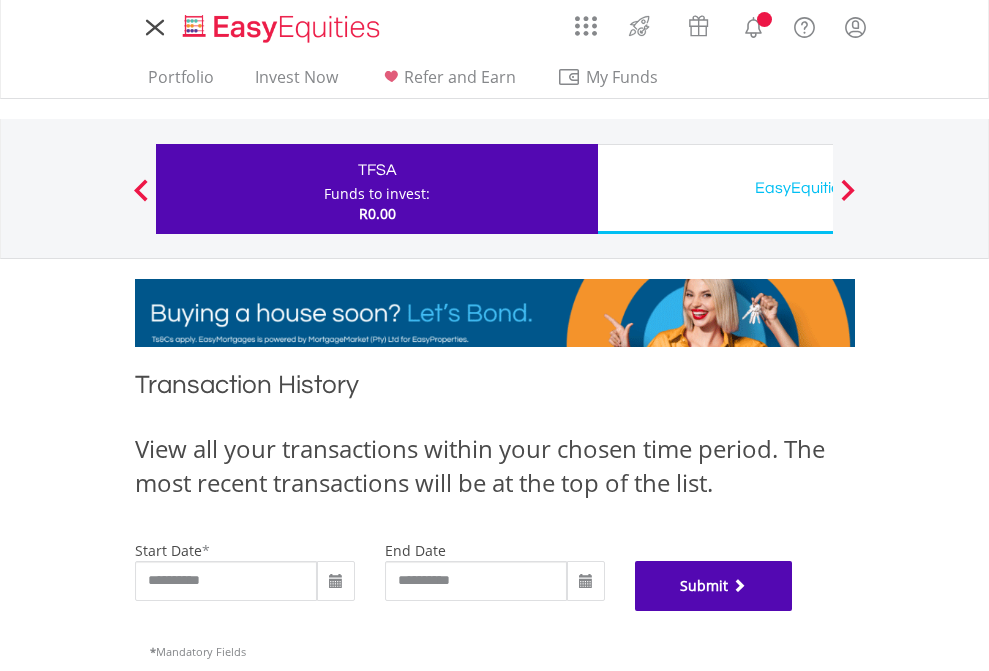 click on "Submit" at bounding box center (714, 586) 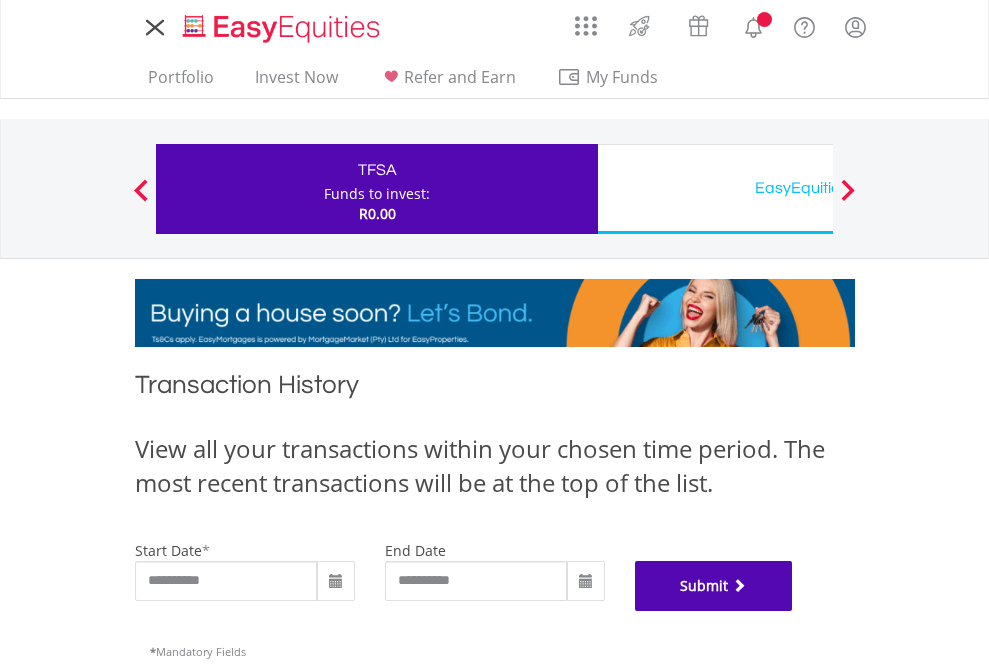 scroll, scrollTop: 811, scrollLeft: 0, axis: vertical 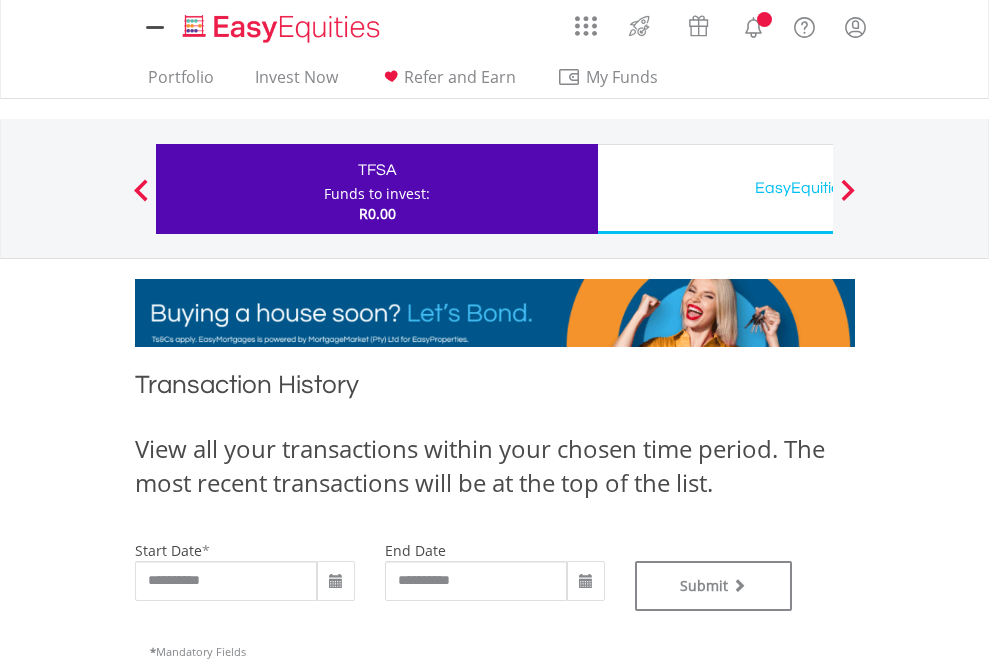click on "EasyEquities USD" at bounding box center (818, 188) 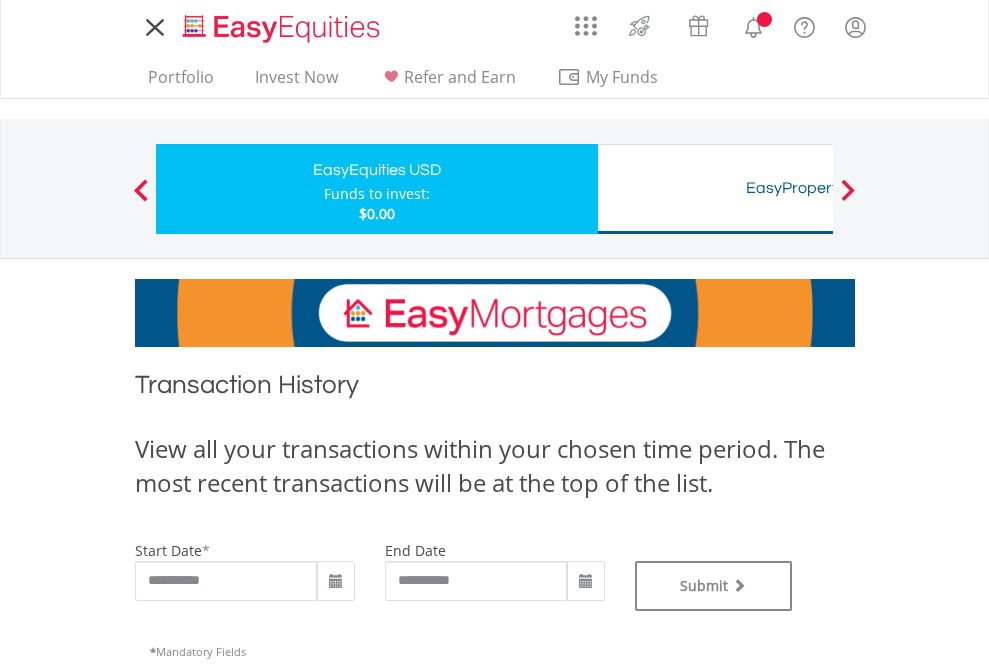scroll, scrollTop: 0, scrollLeft: 0, axis: both 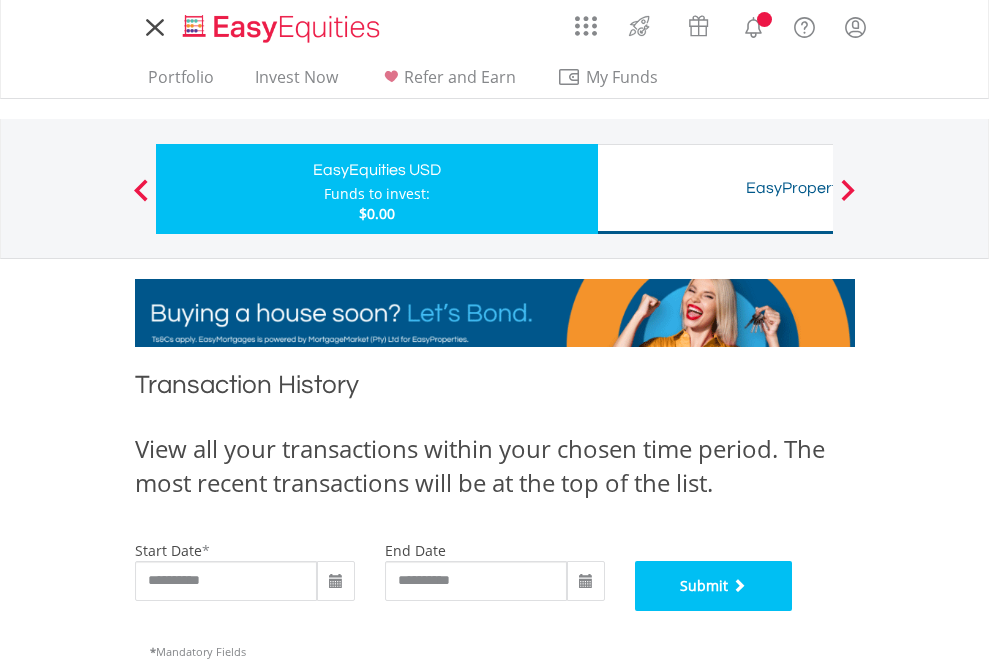 click on "Submit" at bounding box center [714, 586] 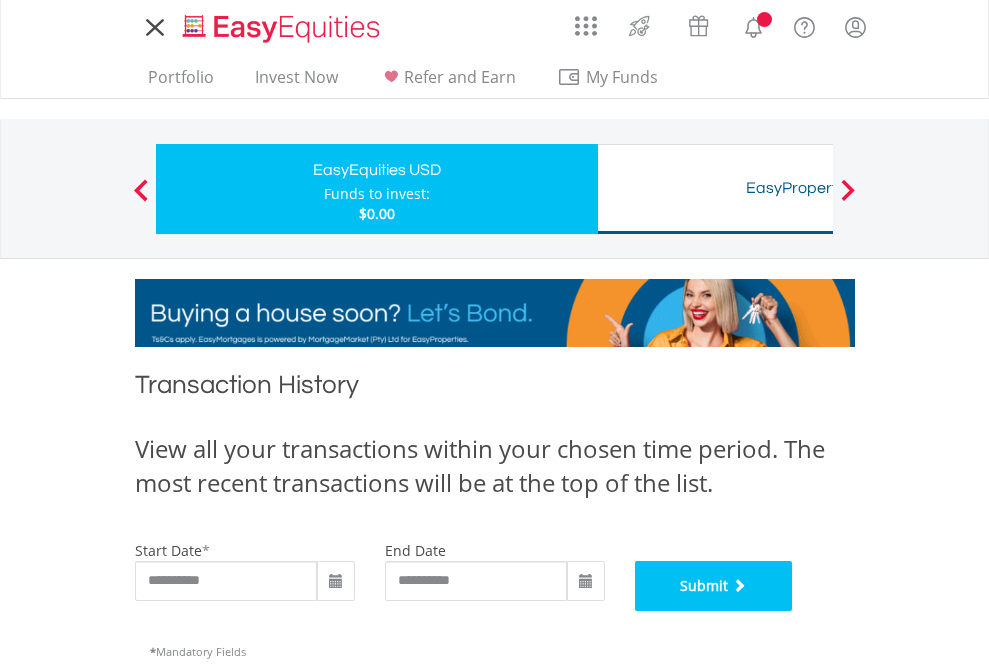 scroll, scrollTop: 811, scrollLeft: 0, axis: vertical 